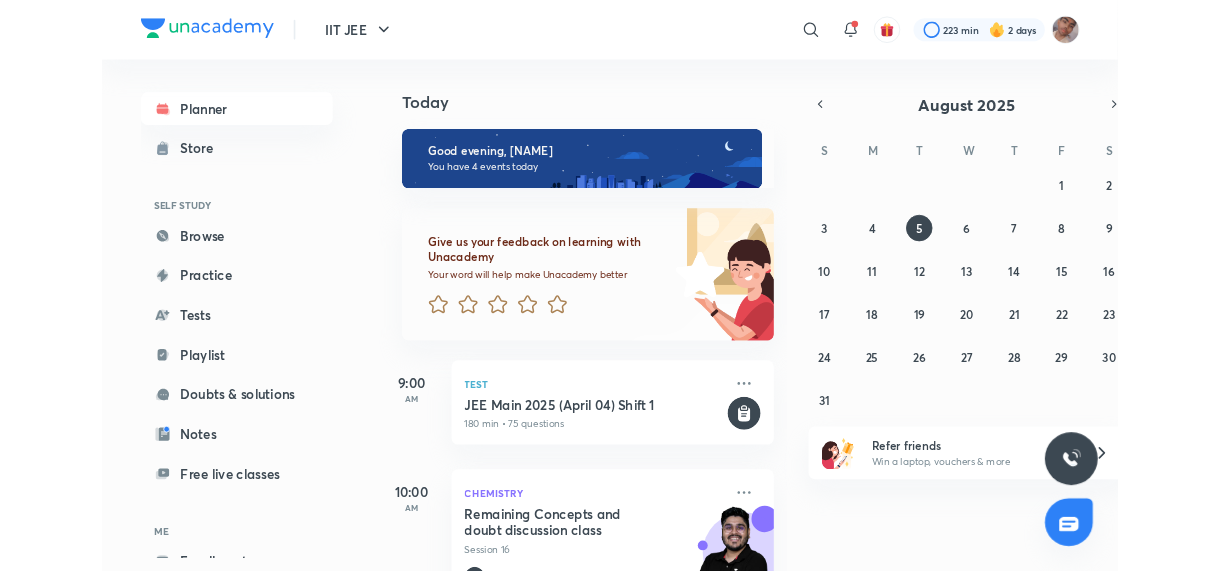 scroll, scrollTop: 0, scrollLeft: 0, axis: both 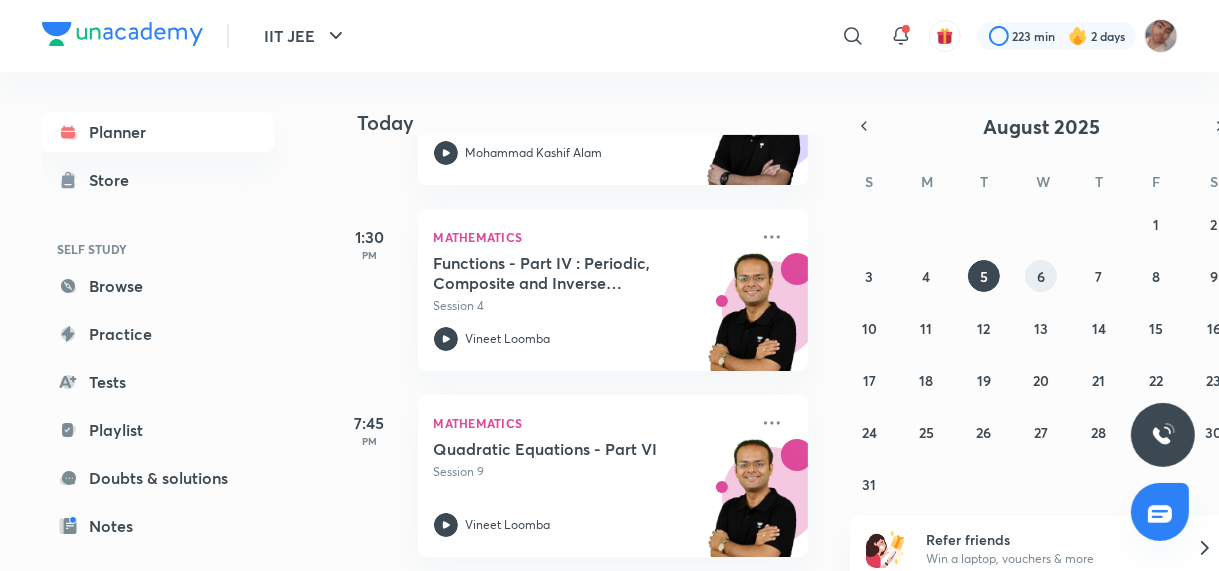 click on "6" at bounding box center [1041, 276] 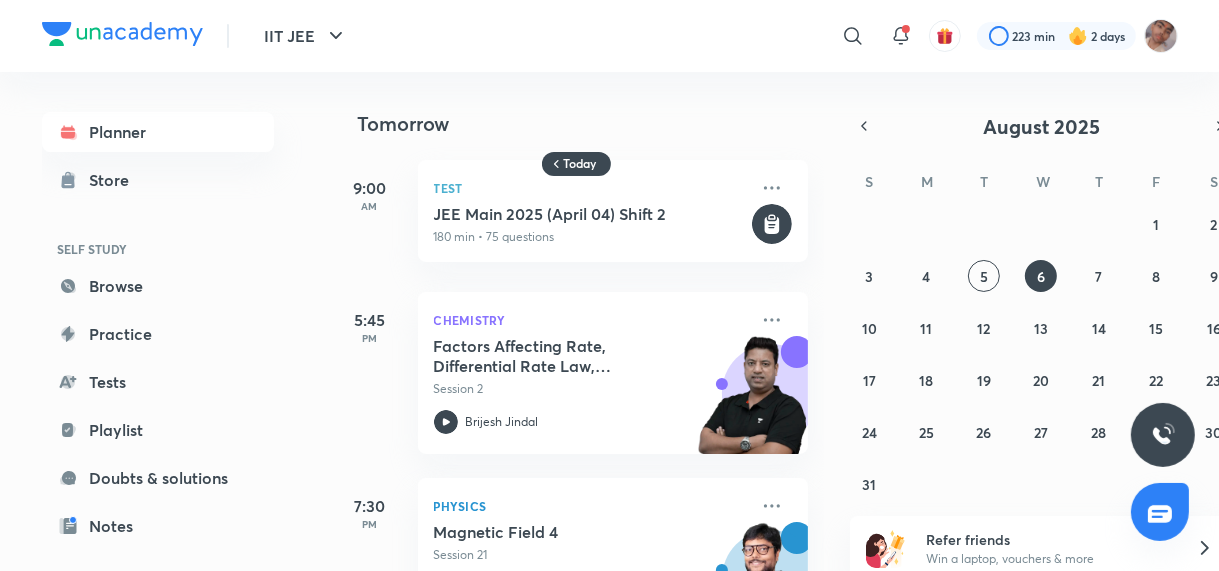 scroll, scrollTop: 270, scrollLeft: 0, axis: vertical 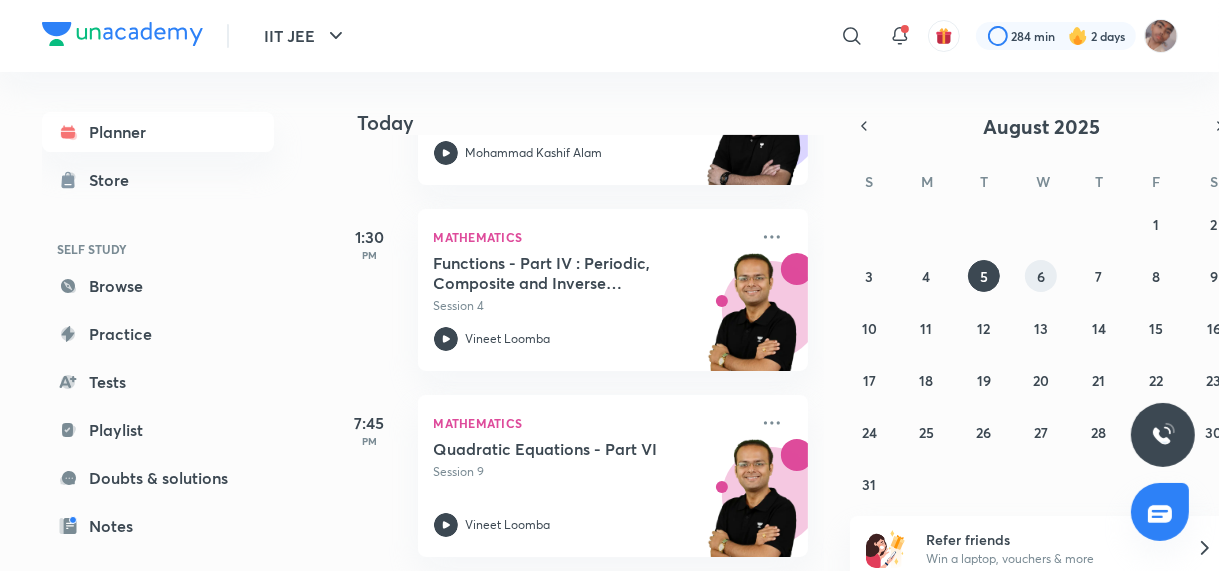click on "6" at bounding box center (1041, 276) 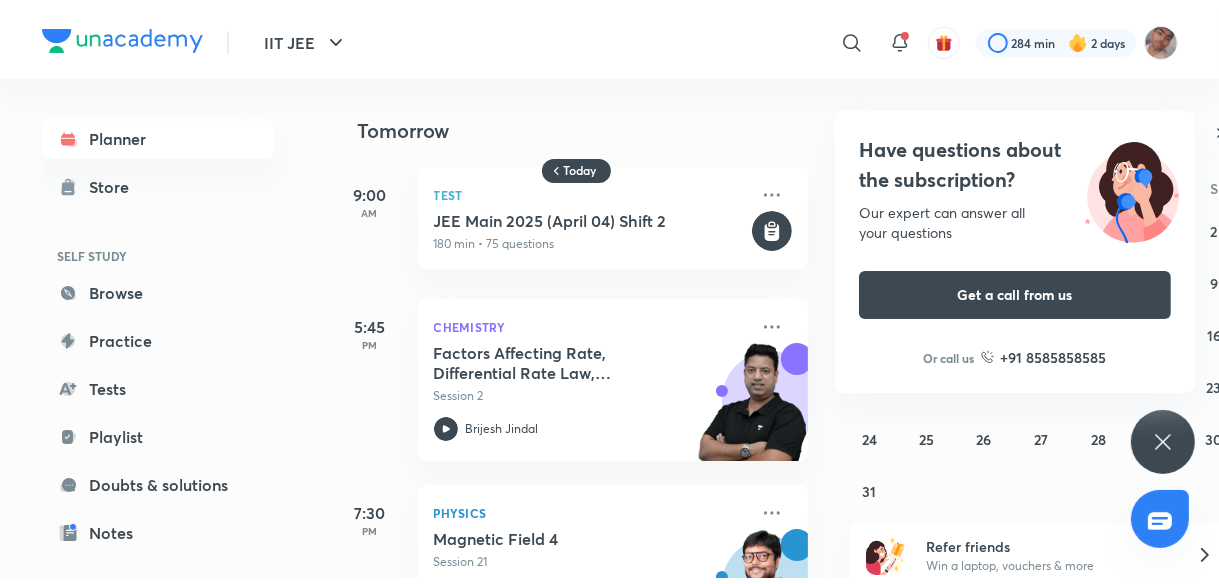 scroll, scrollTop: 270, scrollLeft: 0, axis: vertical 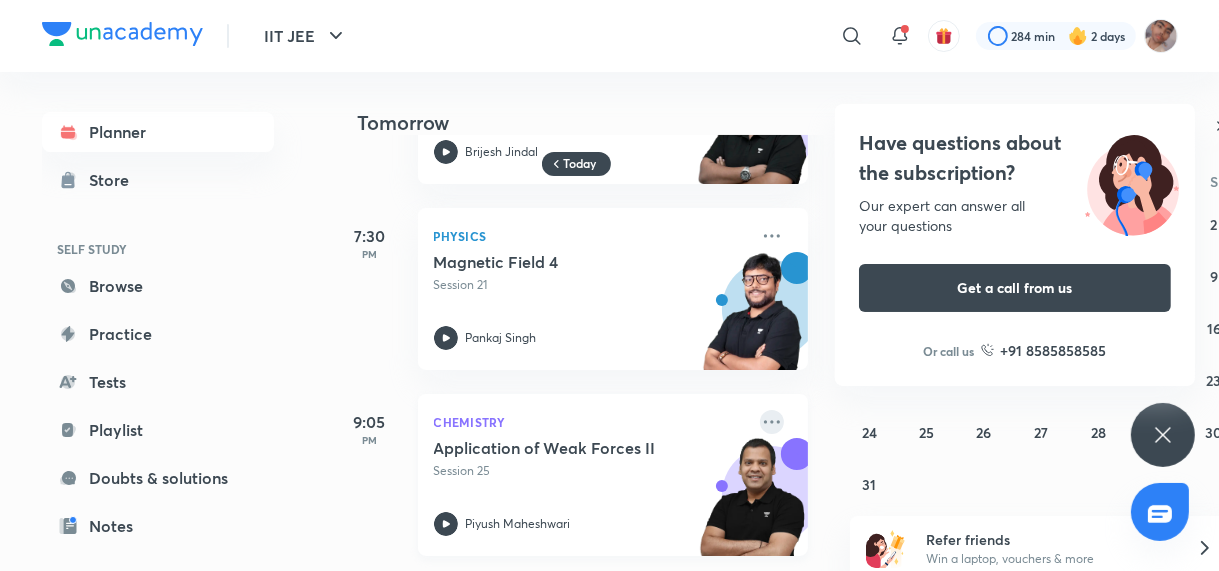 click 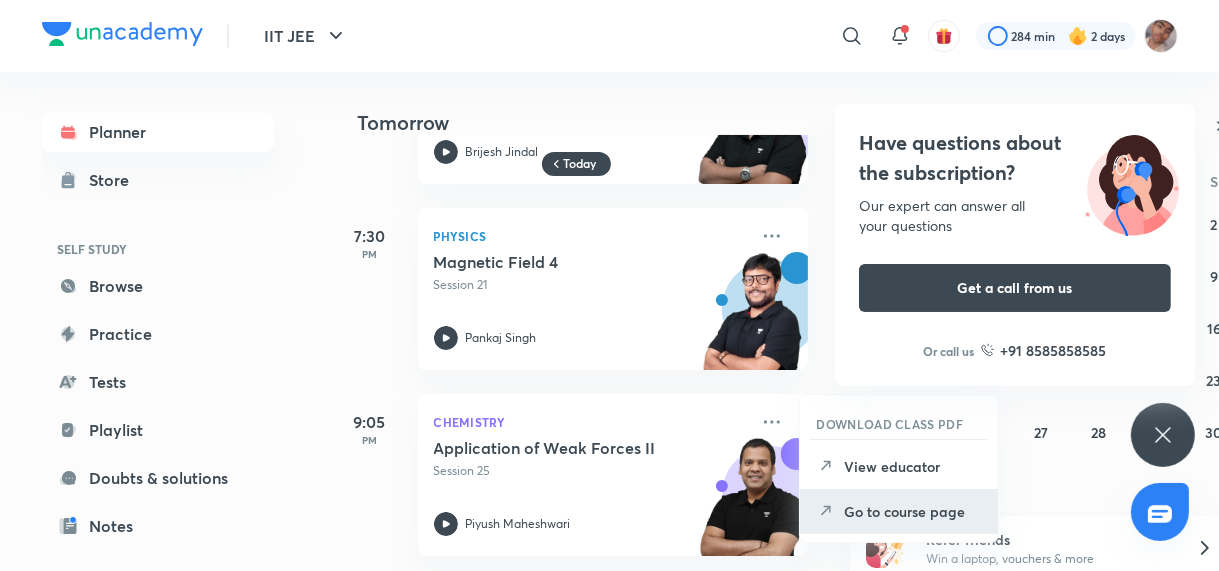click on "Go to course page" at bounding box center (913, 511) 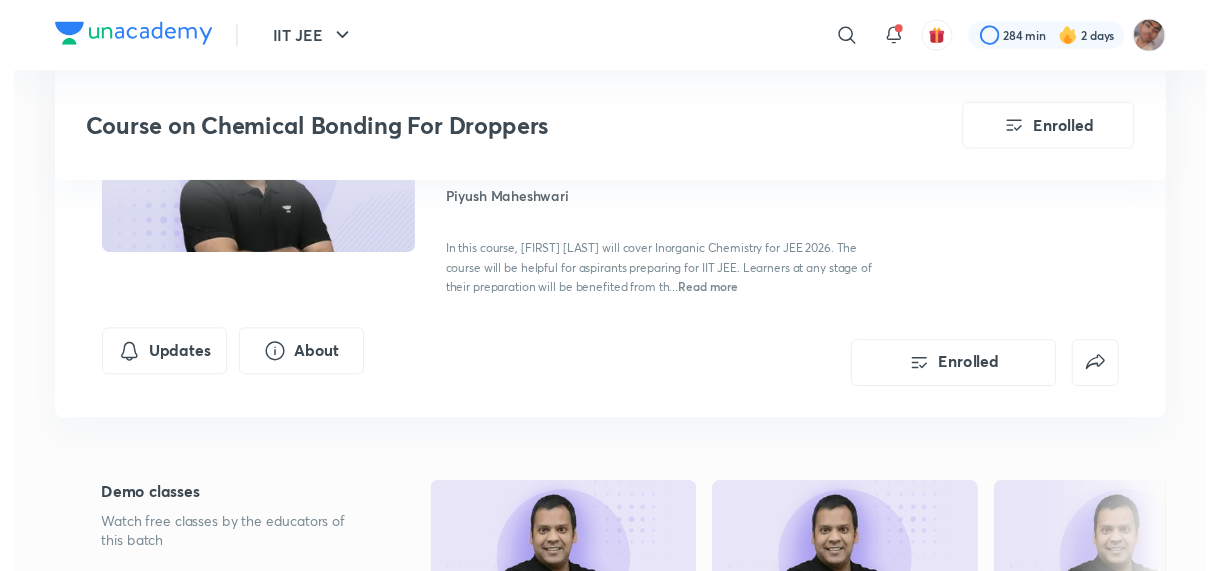 scroll, scrollTop: 0, scrollLeft: 0, axis: both 